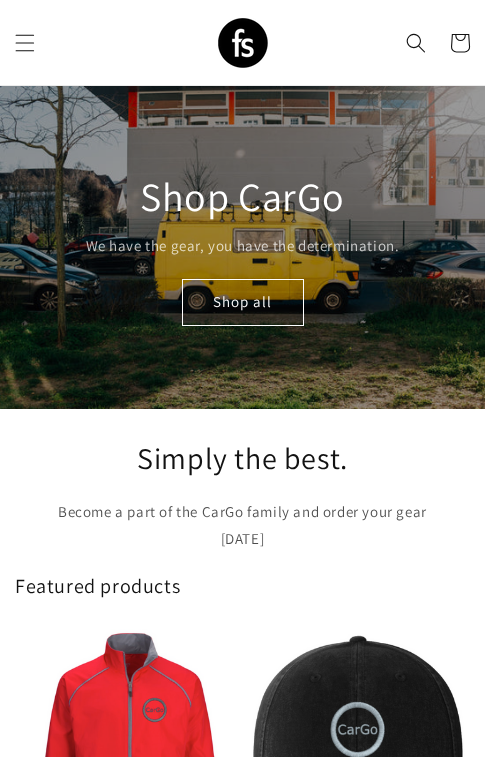 scroll, scrollTop: 0, scrollLeft: 0, axis: both 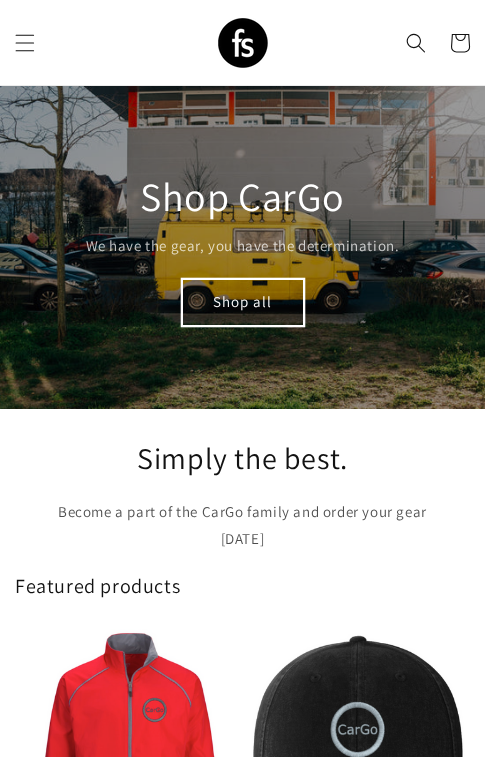 click on "Shop all" at bounding box center [243, 302] 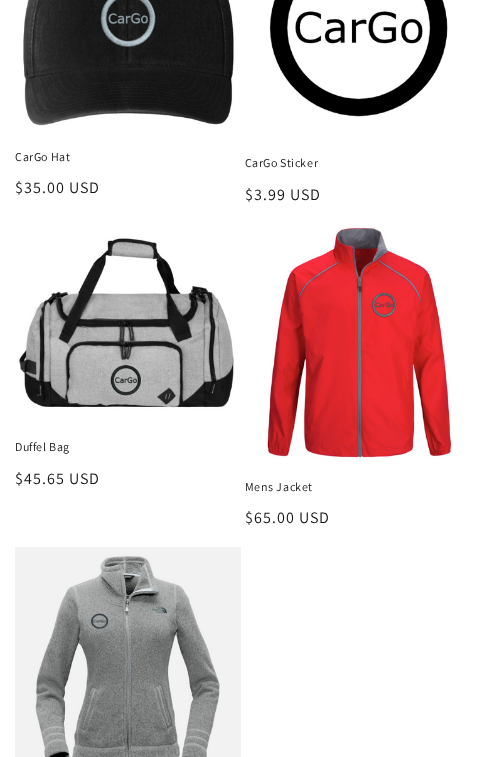 scroll, scrollTop: 344, scrollLeft: 0, axis: vertical 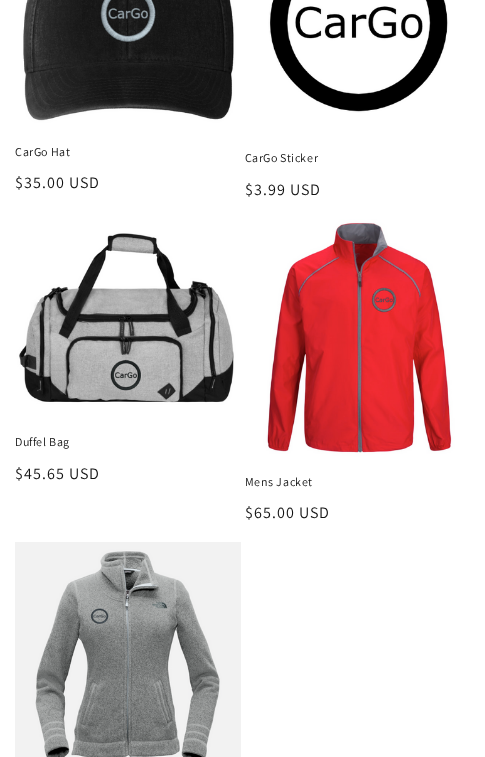 click on "Mens Jacket" at bounding box center [358, 482] 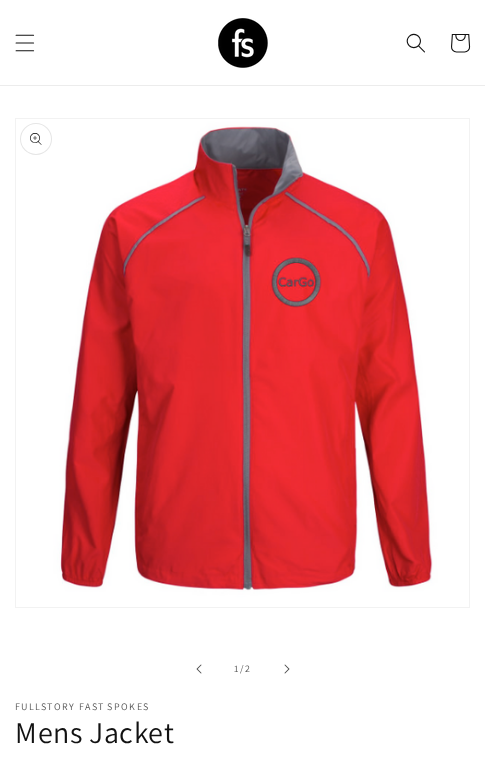 scroll, scrollTop: 0, scrollLeft: 0, axis: both 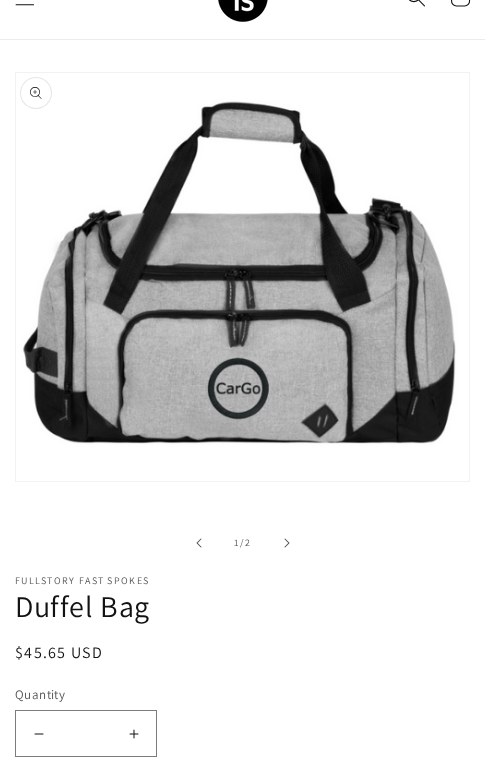 click on "Increase quantity for Duffel Bag" at bounding box center (133, 733) 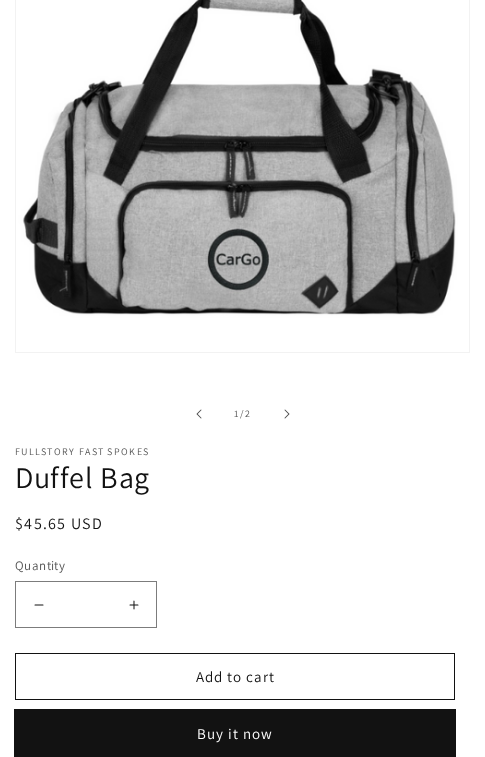 click on "Buy it now" at bounding box center [235, 733] 